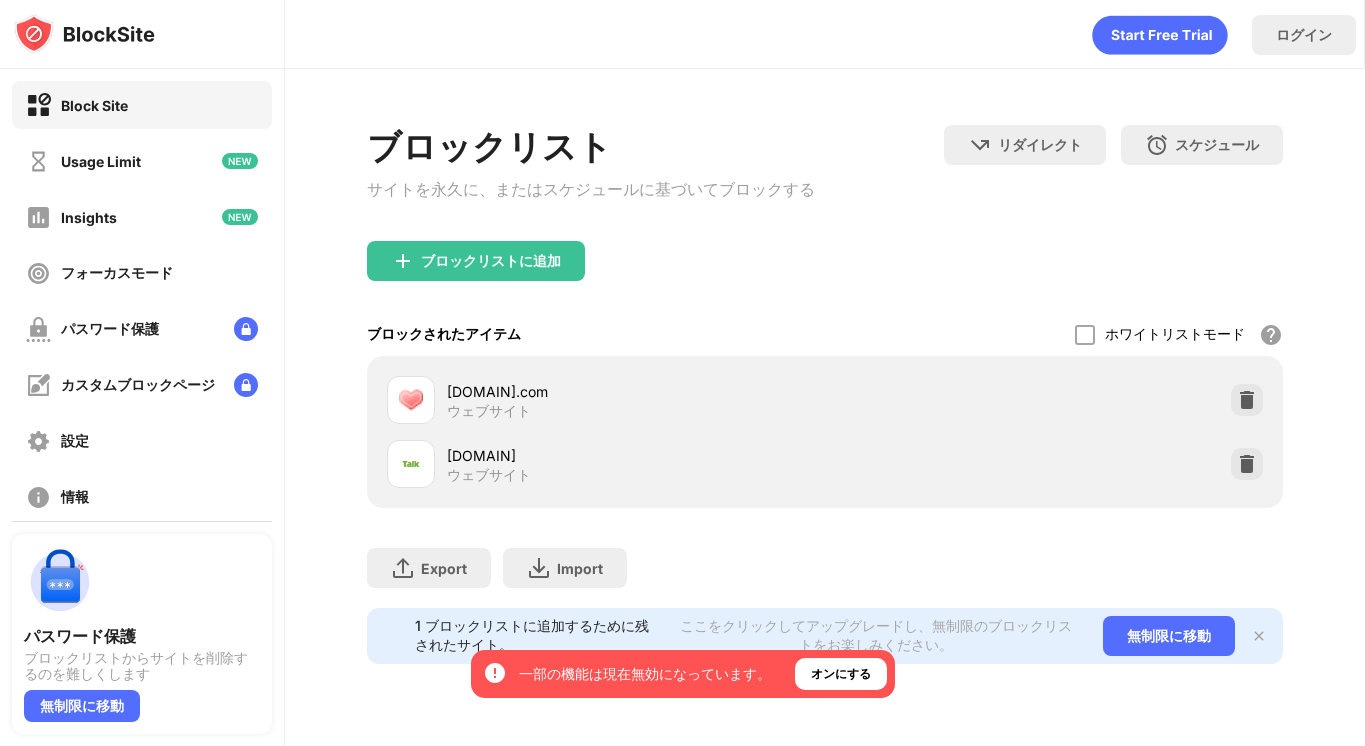 scroll, scrollTop: 0, scrollLeft: 0, axis: both 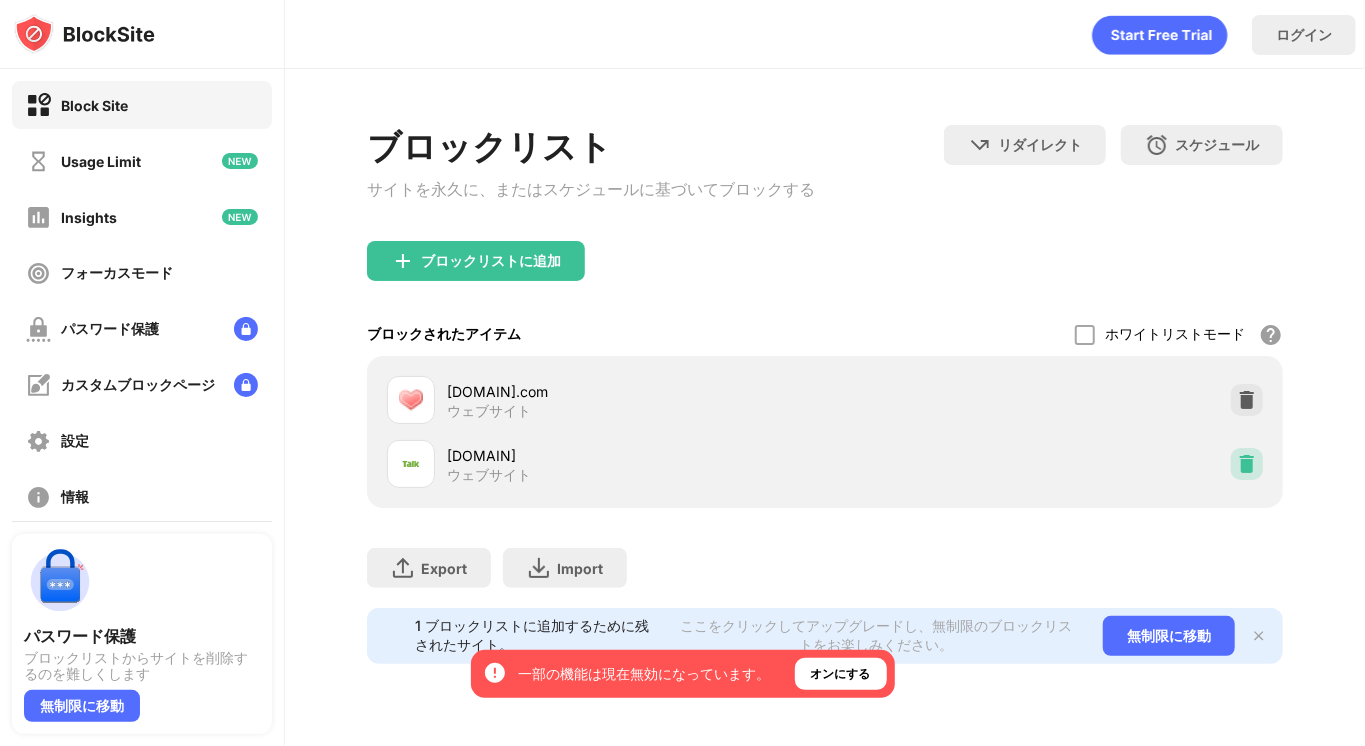click at bounding box center (1247, 464) 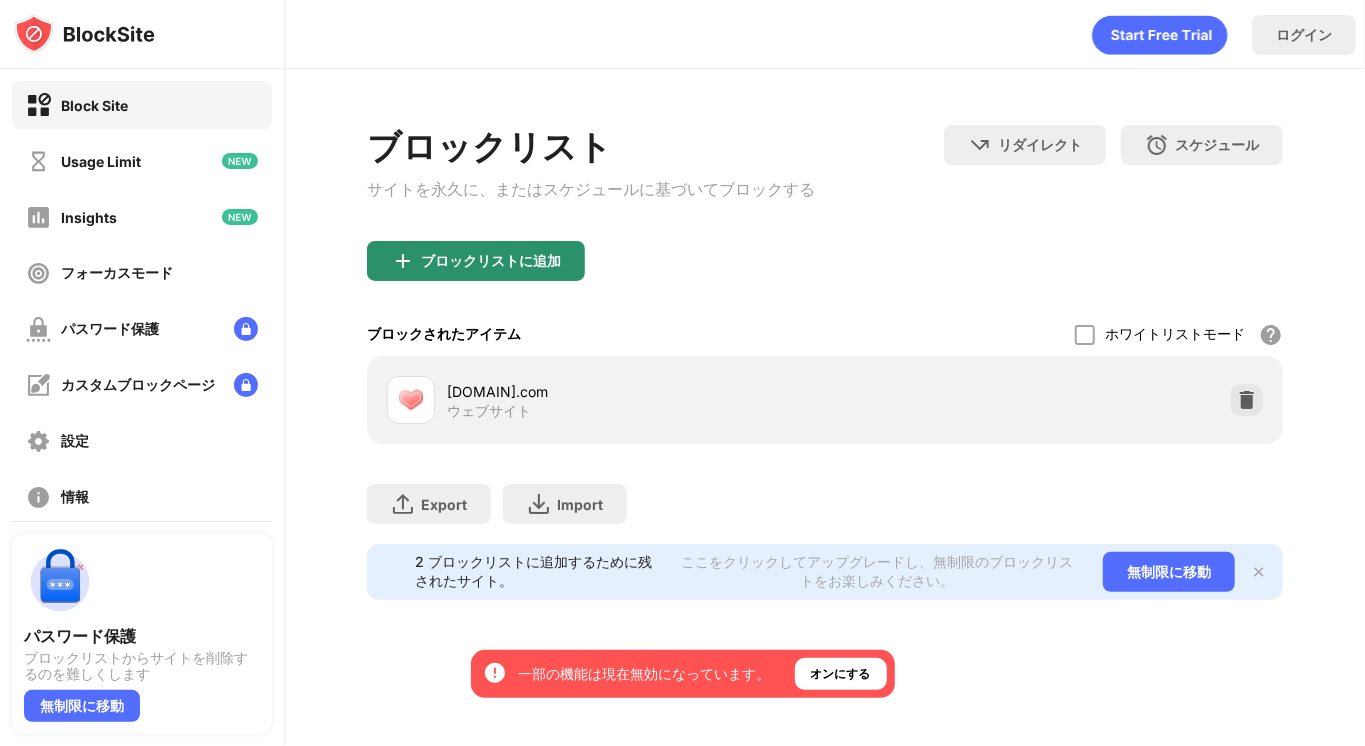 click on "ブロックリストに追加" at bounding box center (476, 261) 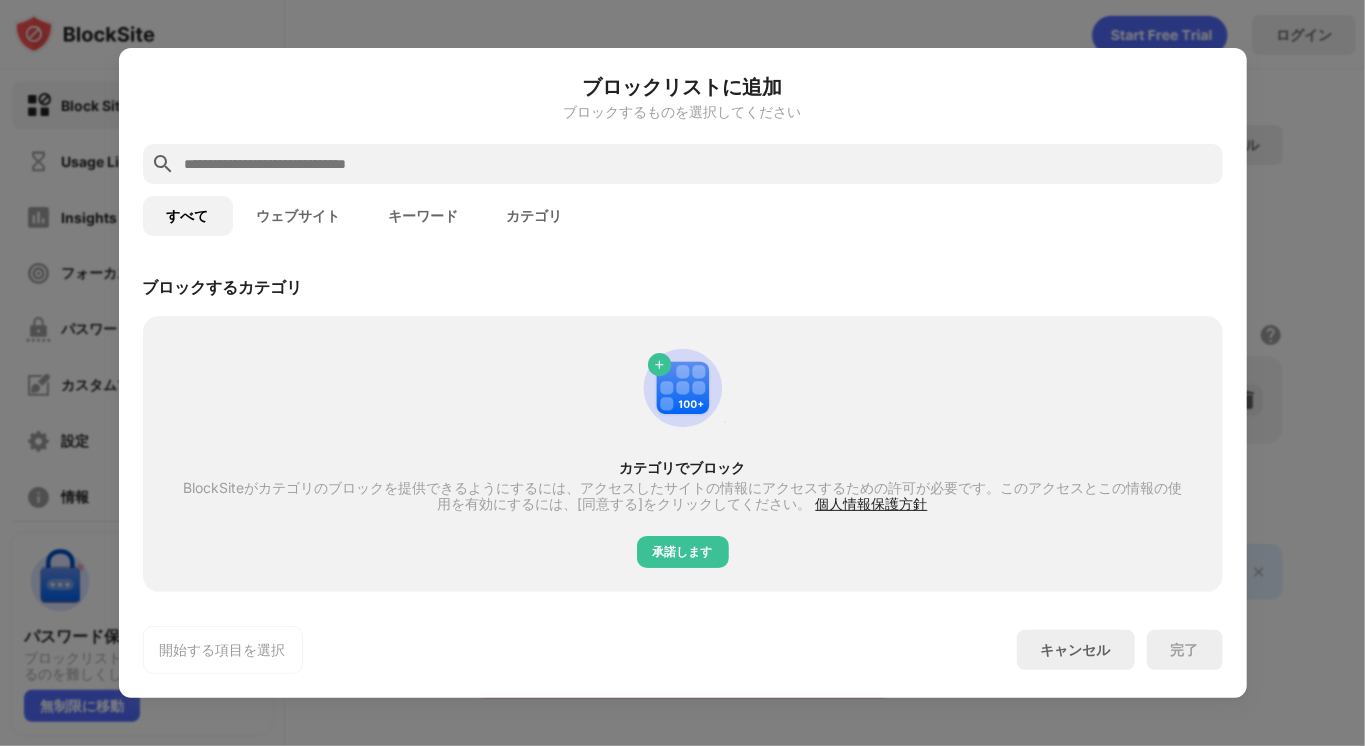 click at bounding box center [699, 164] 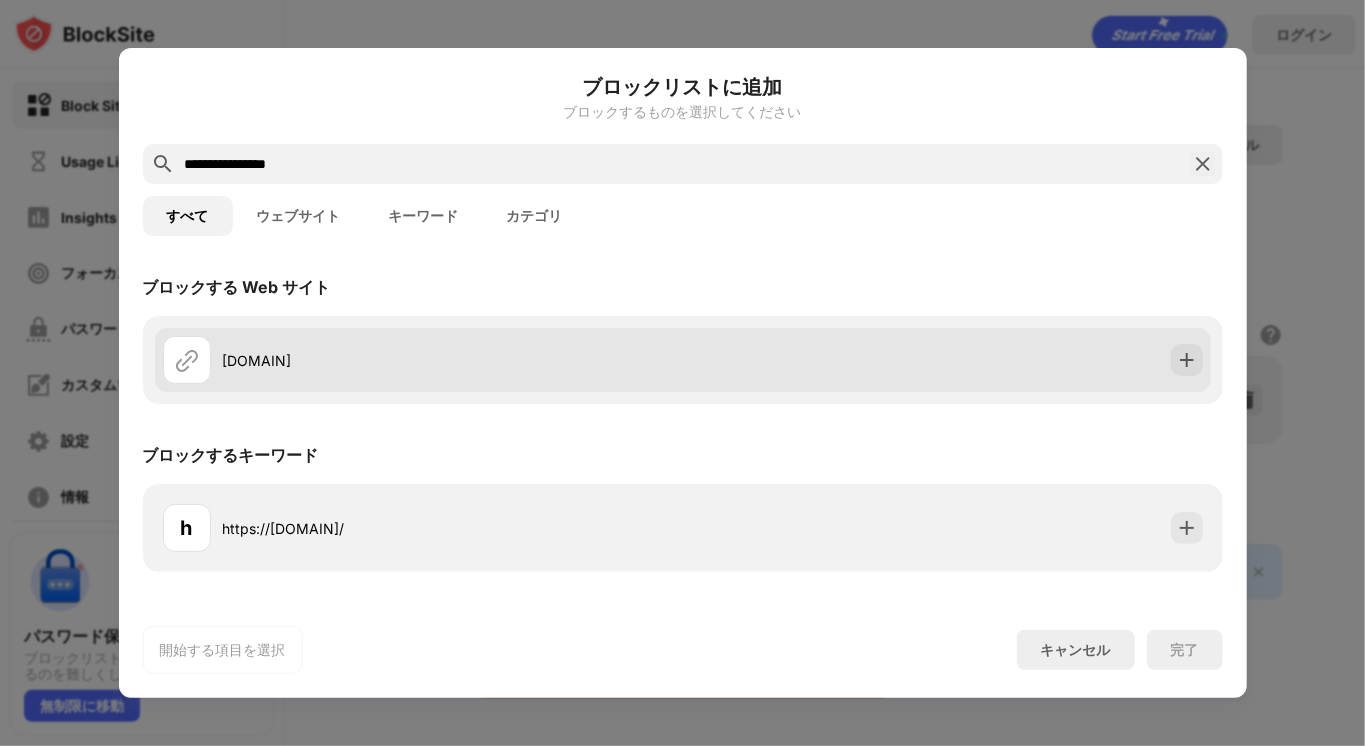 type on "**********" 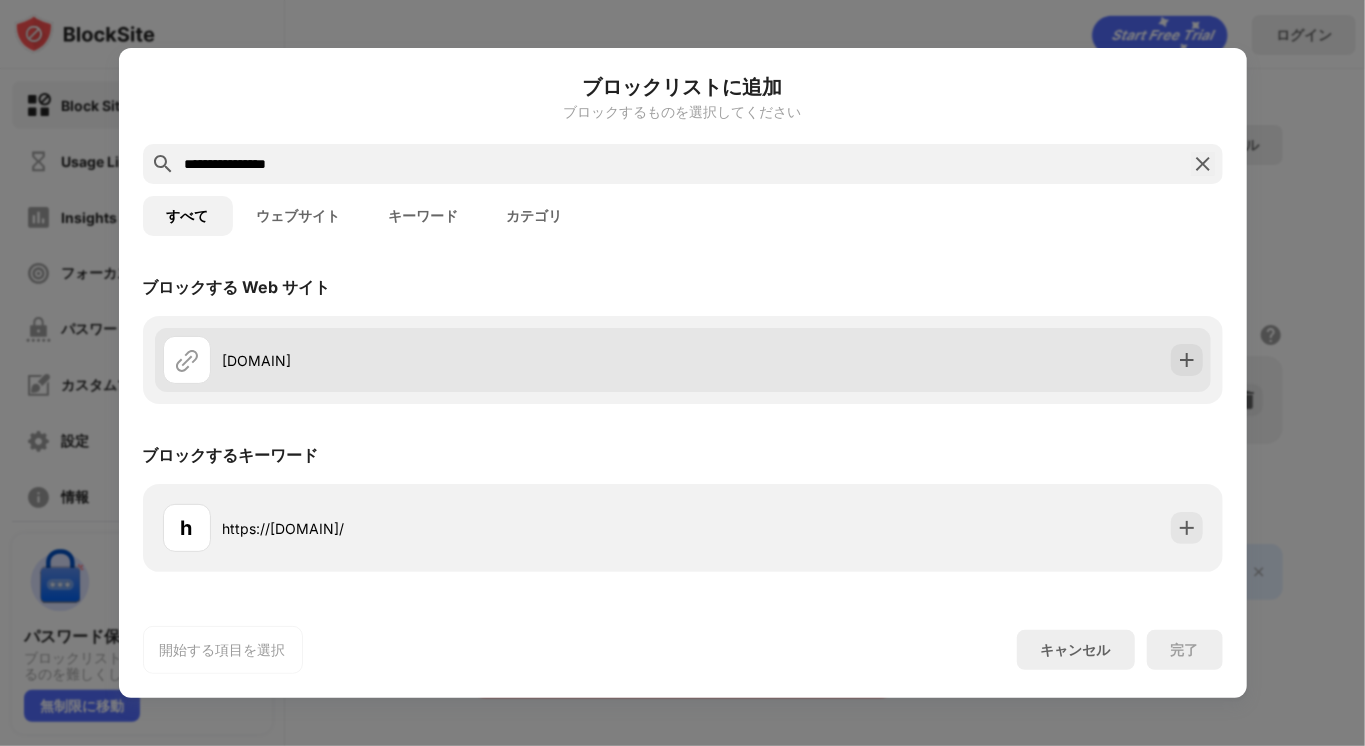 click on "[DOMAIN]" at bounding box center [423, 360] 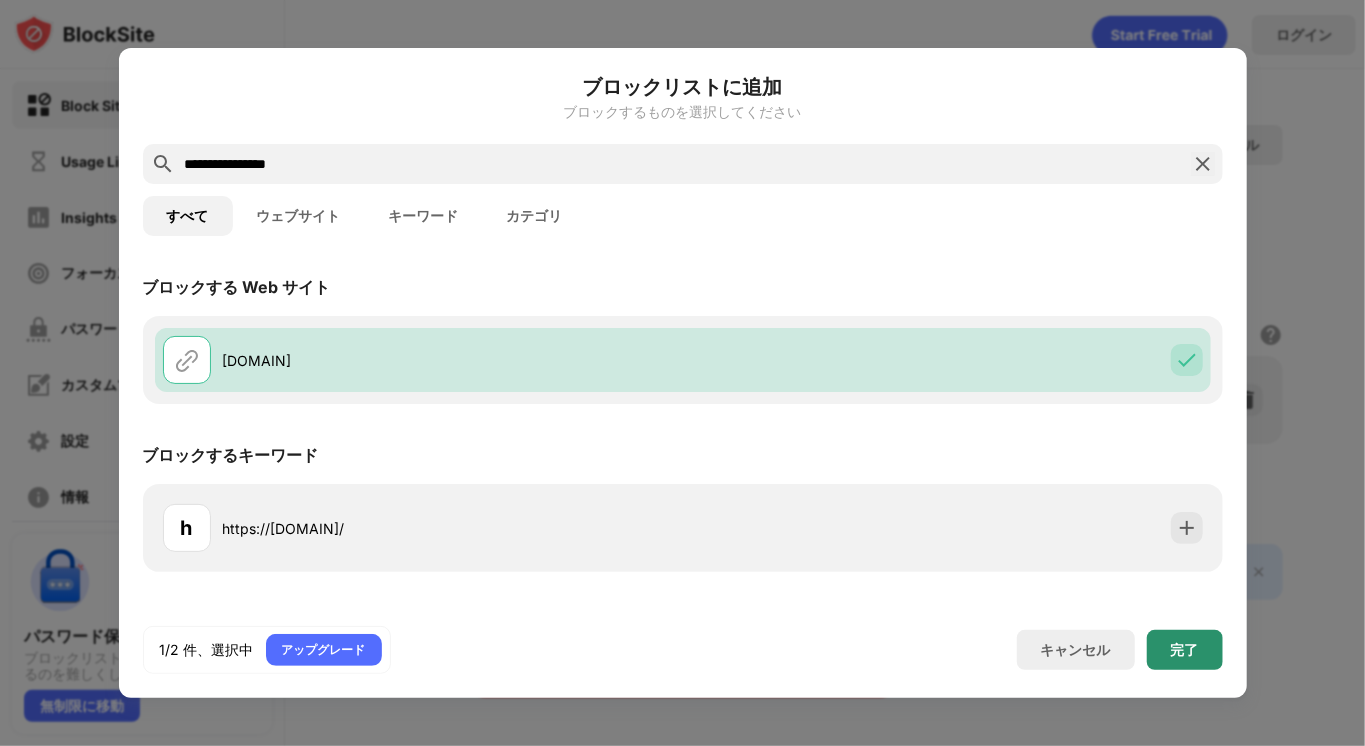 click on "完了" at bounding box center [1185, 650] 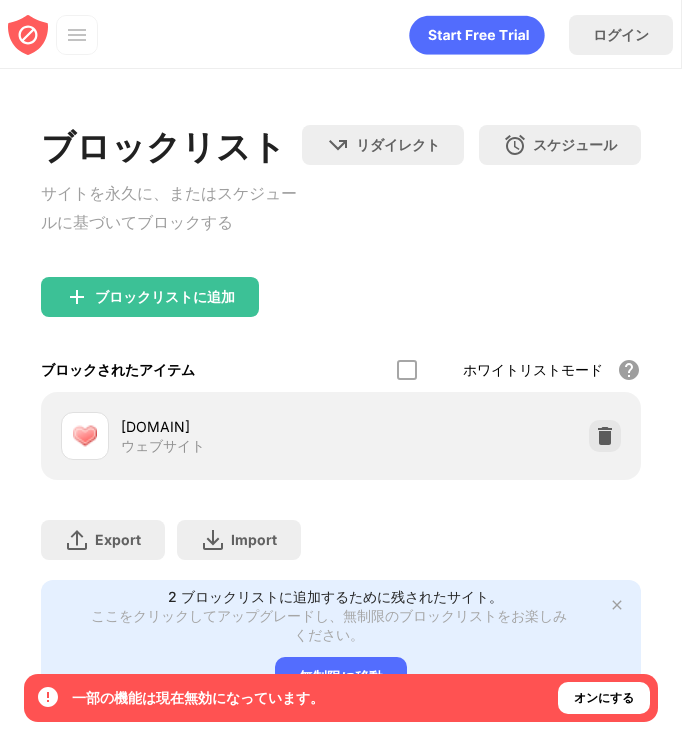 scroll, scrollTop: 0, scrollLeft: 0, axis: both 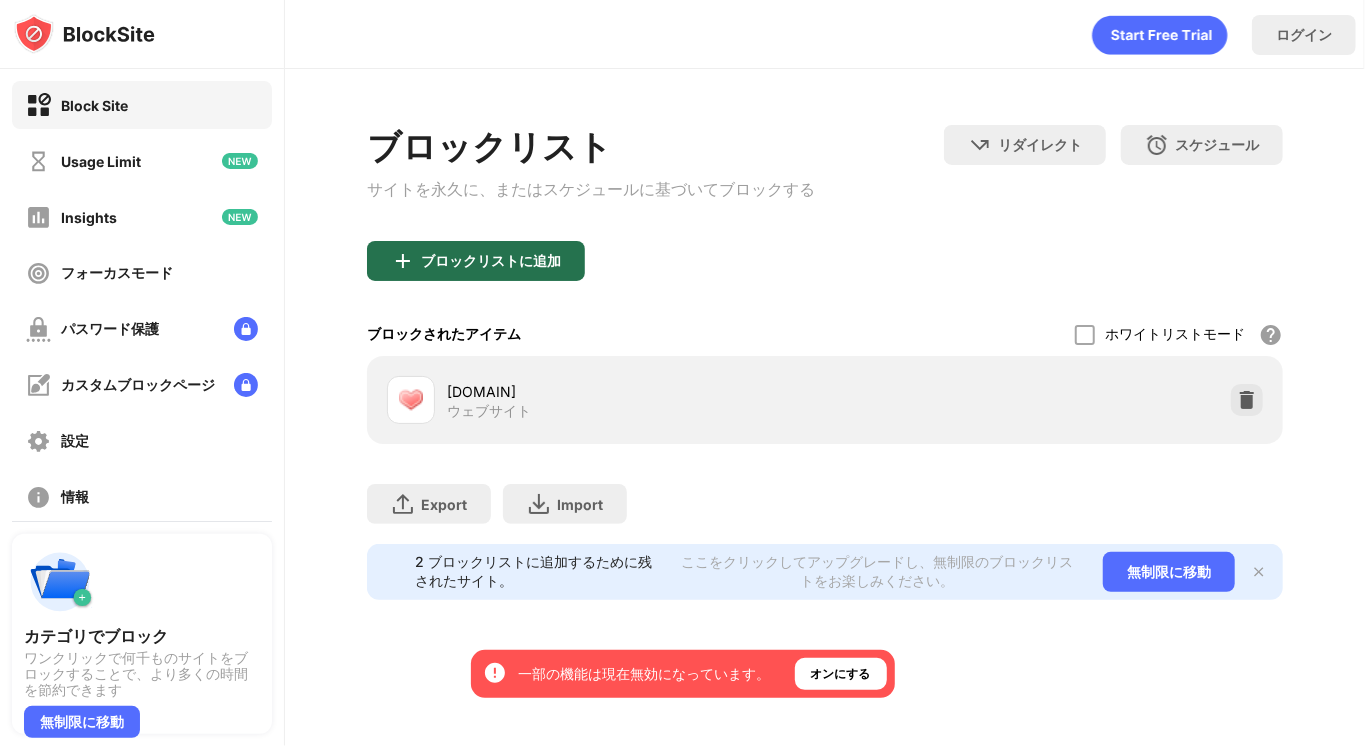 click at bounding box center (403, 261) 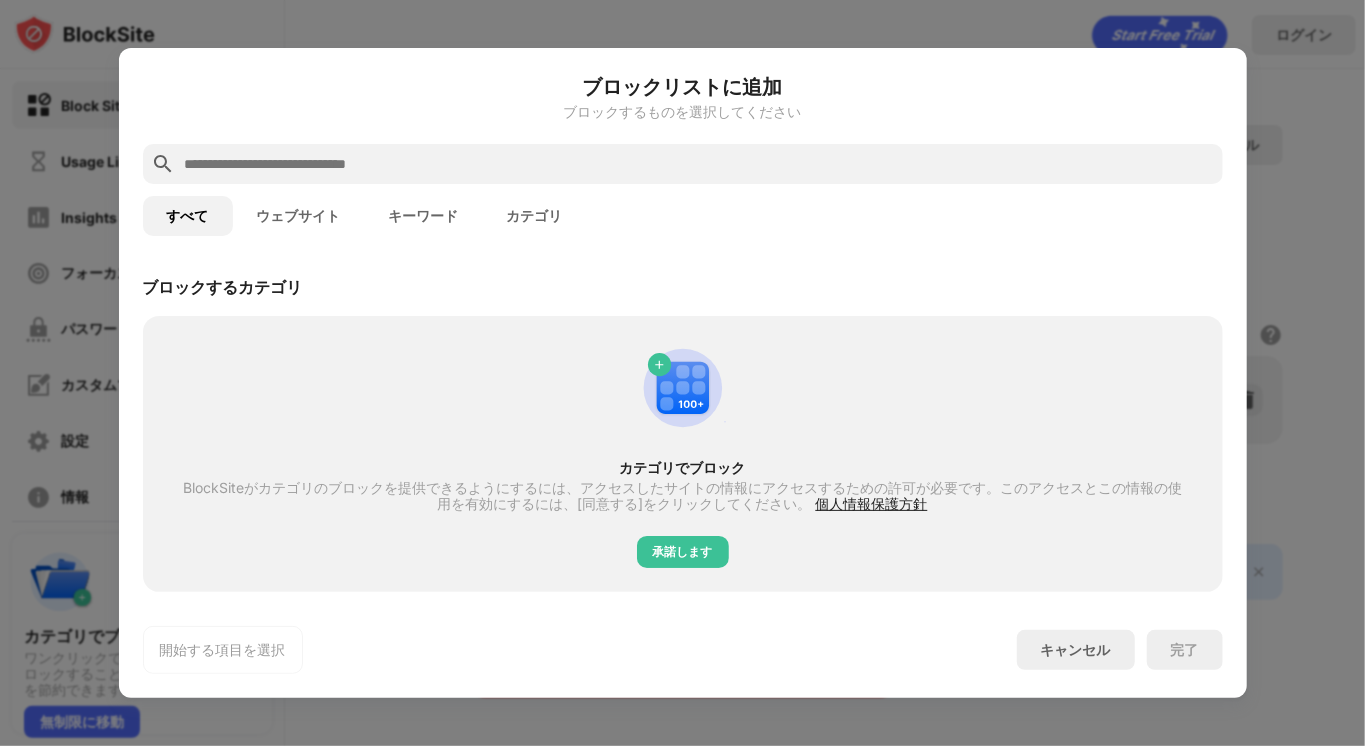 click at bounding box center [699, 164] 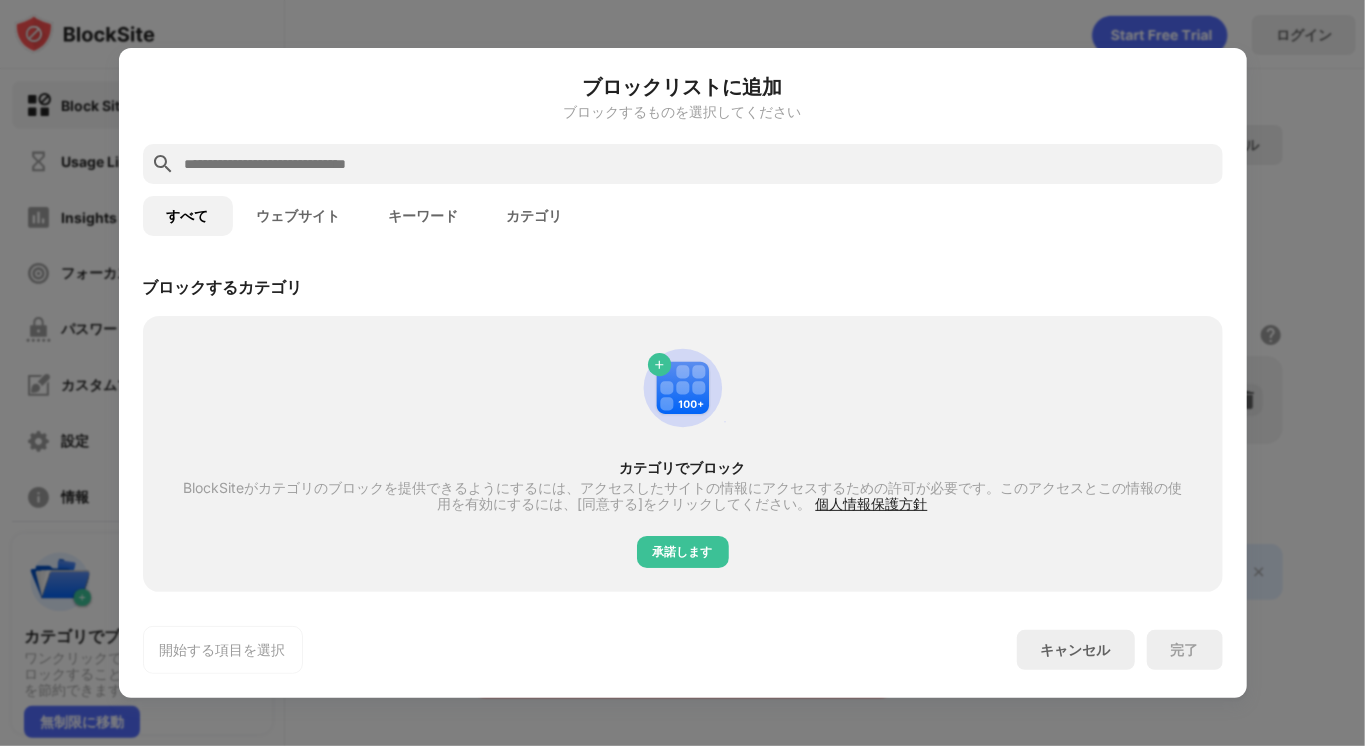 paste on "**********" 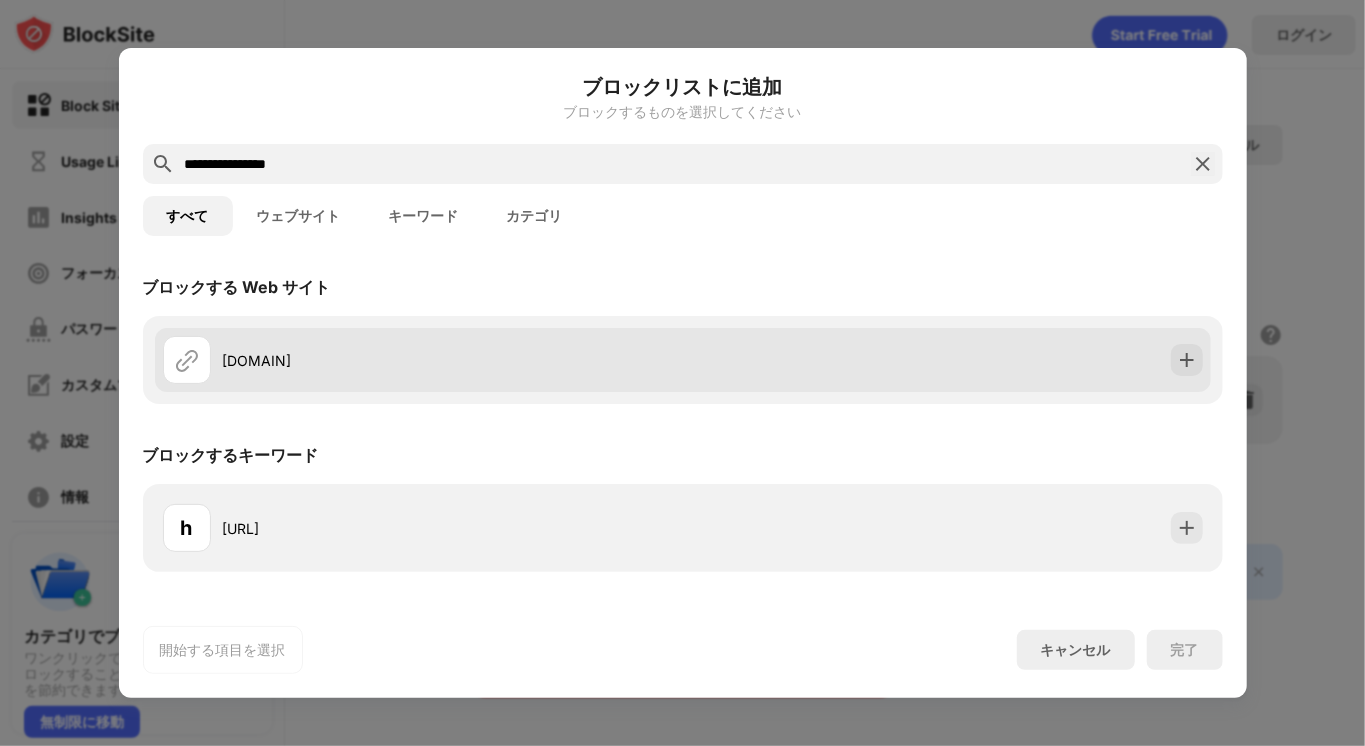 type on "**********" 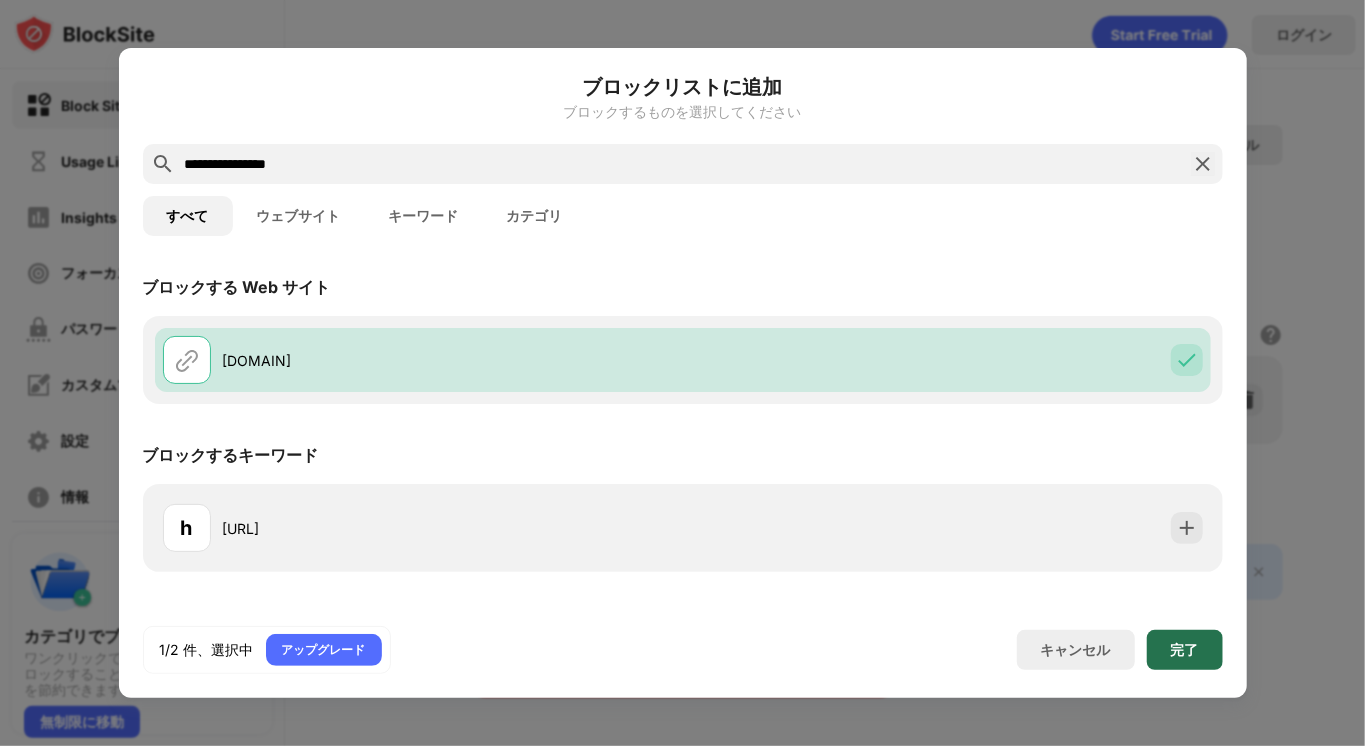 click on "完了" at bounding box center [1185, 650] 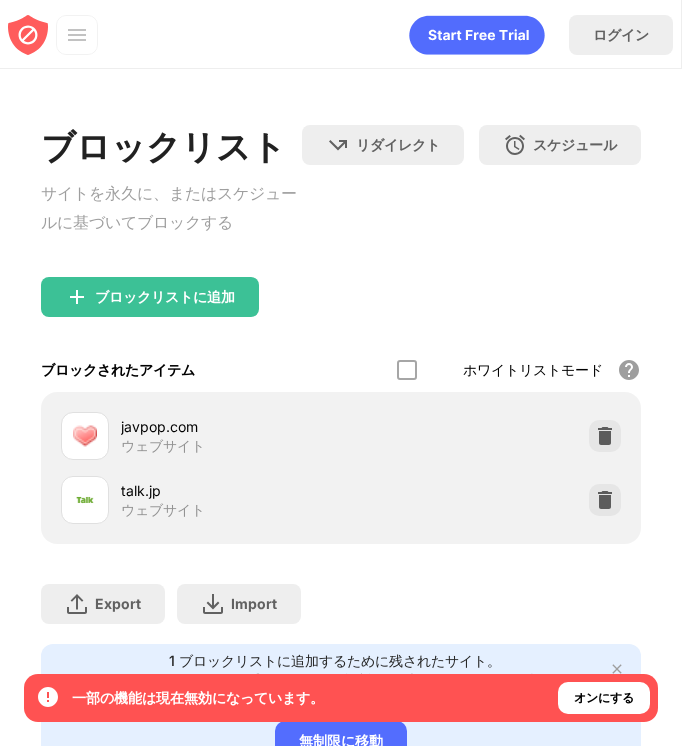 scroll, scrollTop: 0, scrollLeft: 0, axis: both 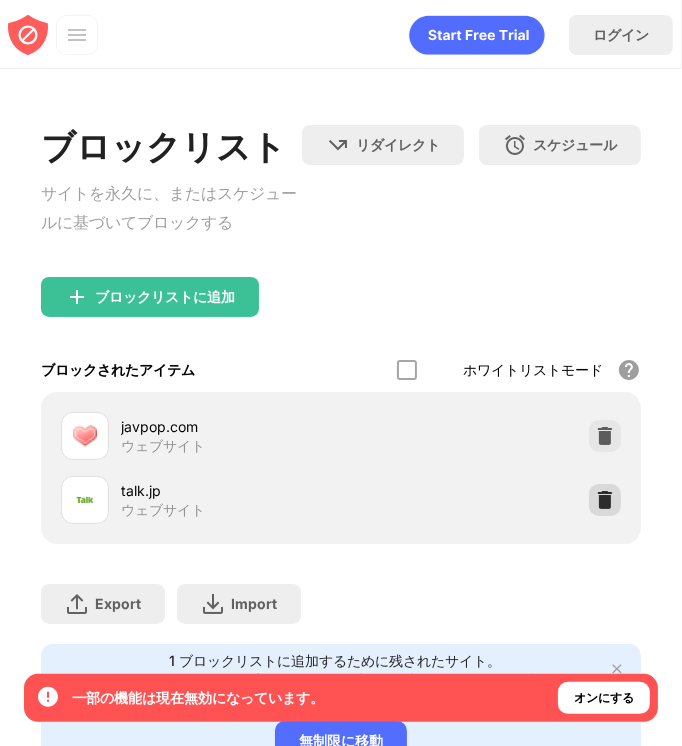 click at bounding box center (605, 500) 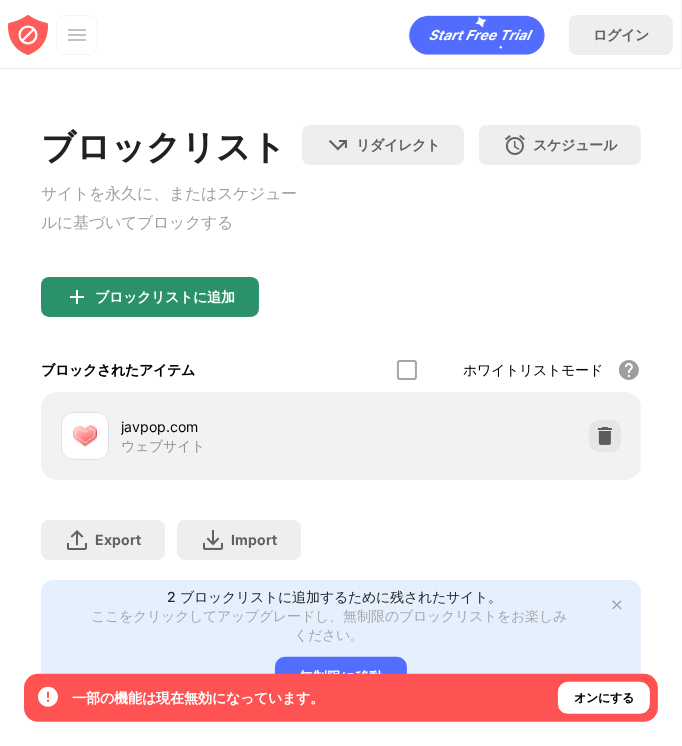 click on "ブロックリストに追加" at bounding box center (150, 297) 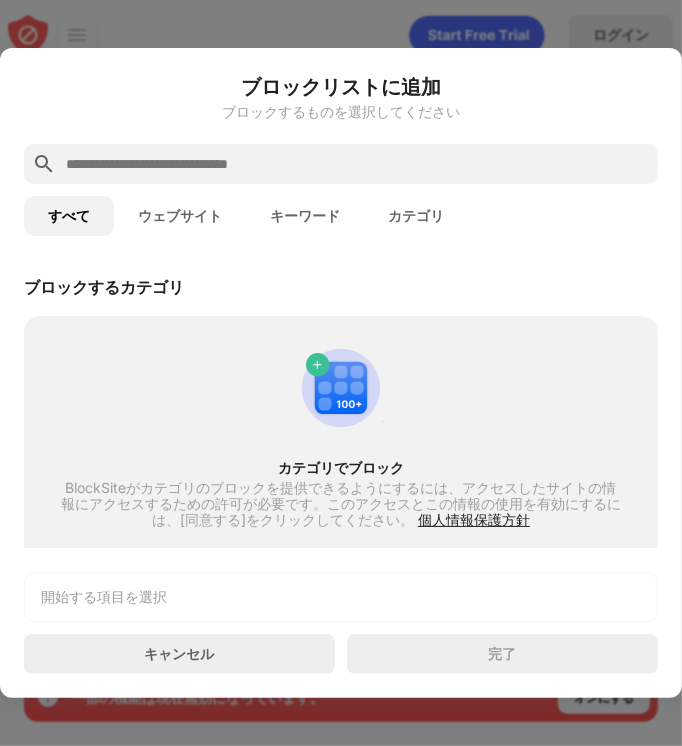click at bounding box center [357, 164] 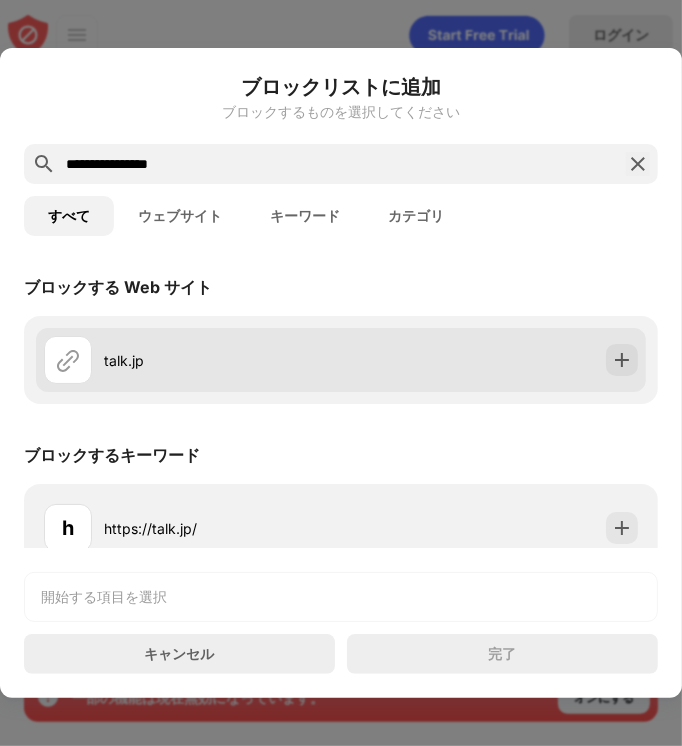 type on "**********" 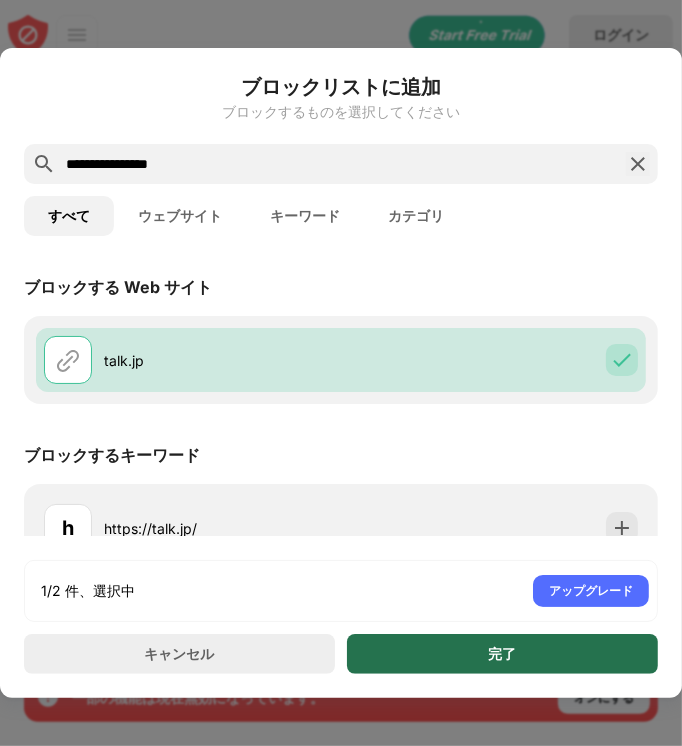 click on "完了" at bounding box center [502, 654] 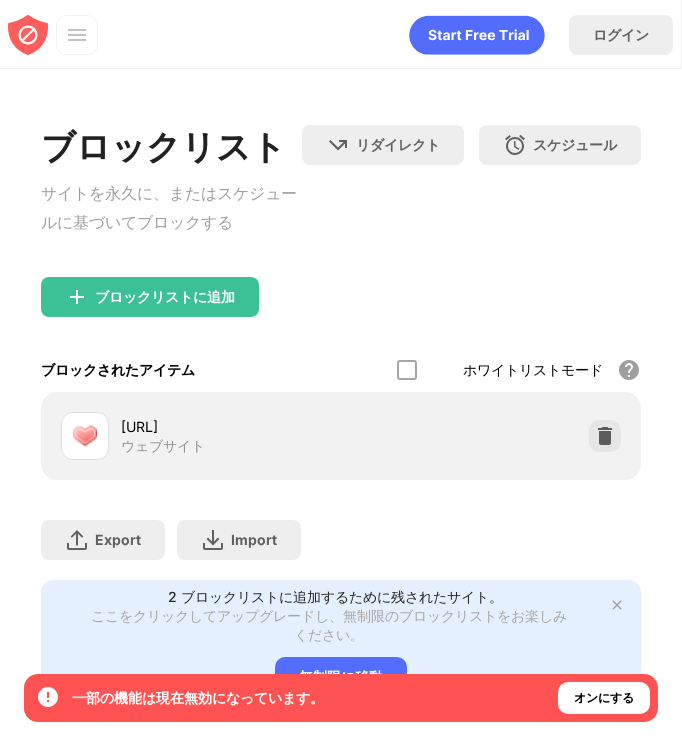 scroll, scrollTop: 0, scrollLeft: 0, axis: both 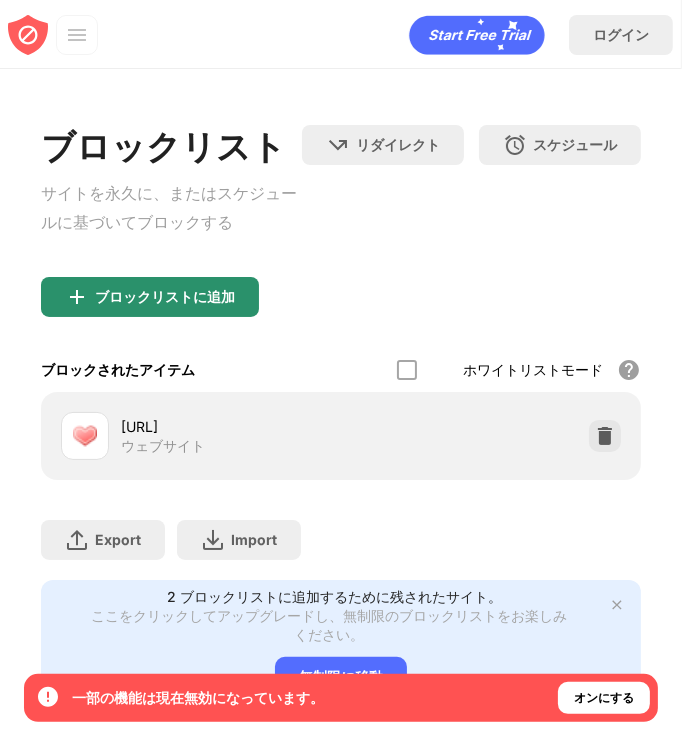 click on "ブロックリストに追加" at bounding box center [165, 297] 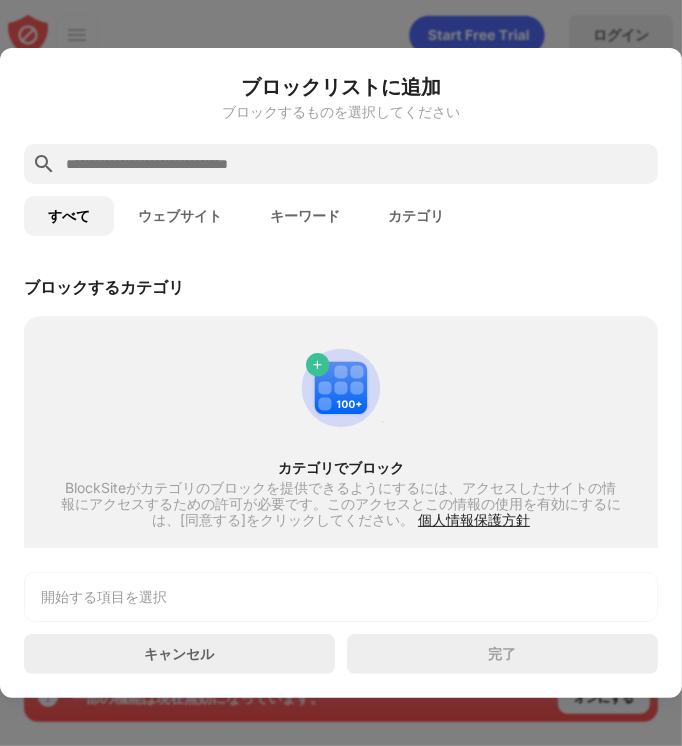 click at bounding box center (357, 164) 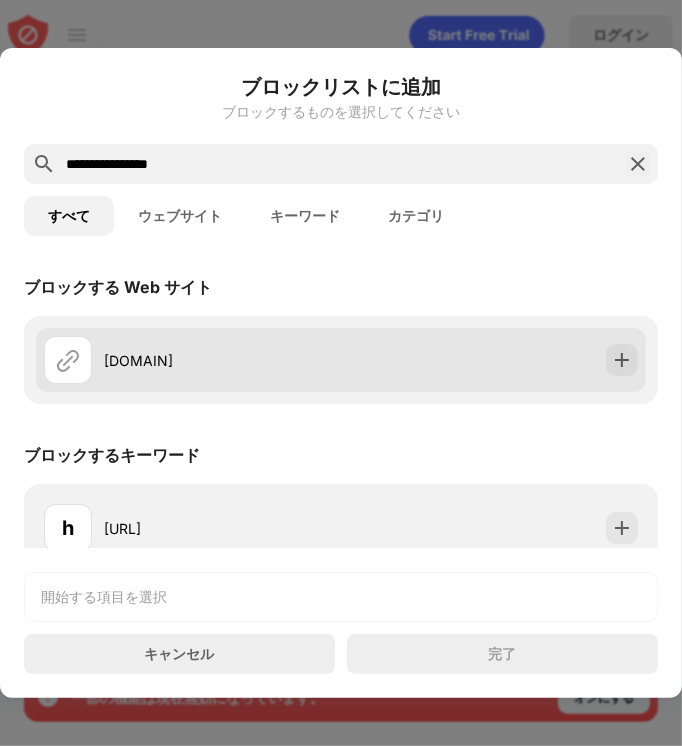 type on "**********" 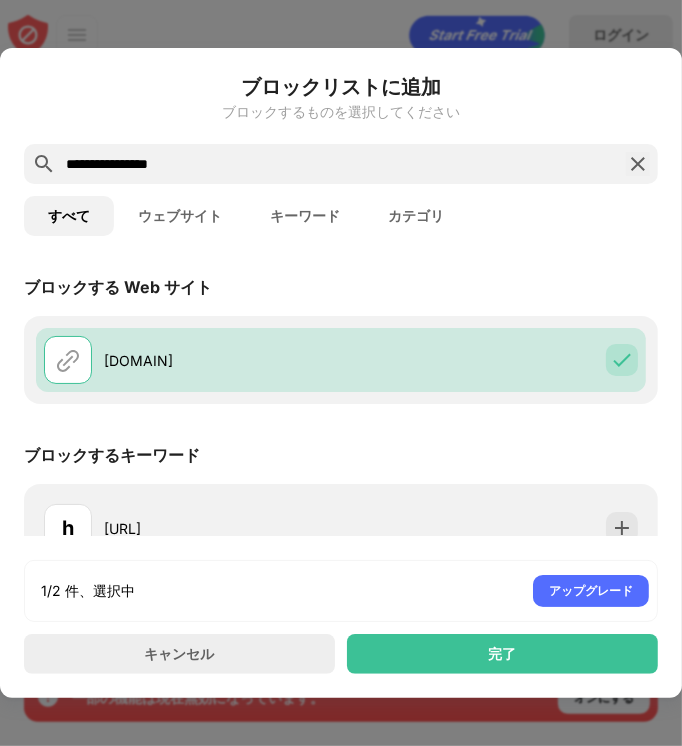 click on "完了" at bounding box center (502, 654) 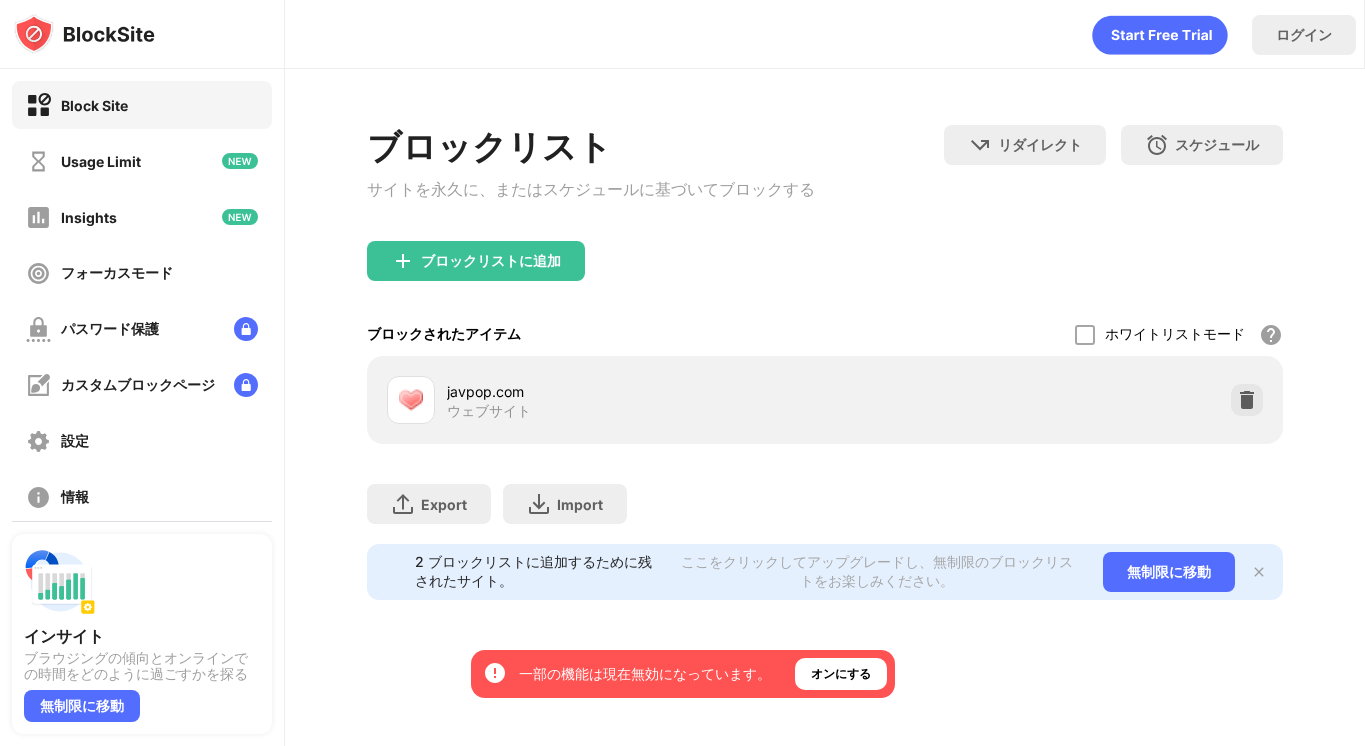 scroll, scrollTop: 0, scrollLeft: 0, axis: both 